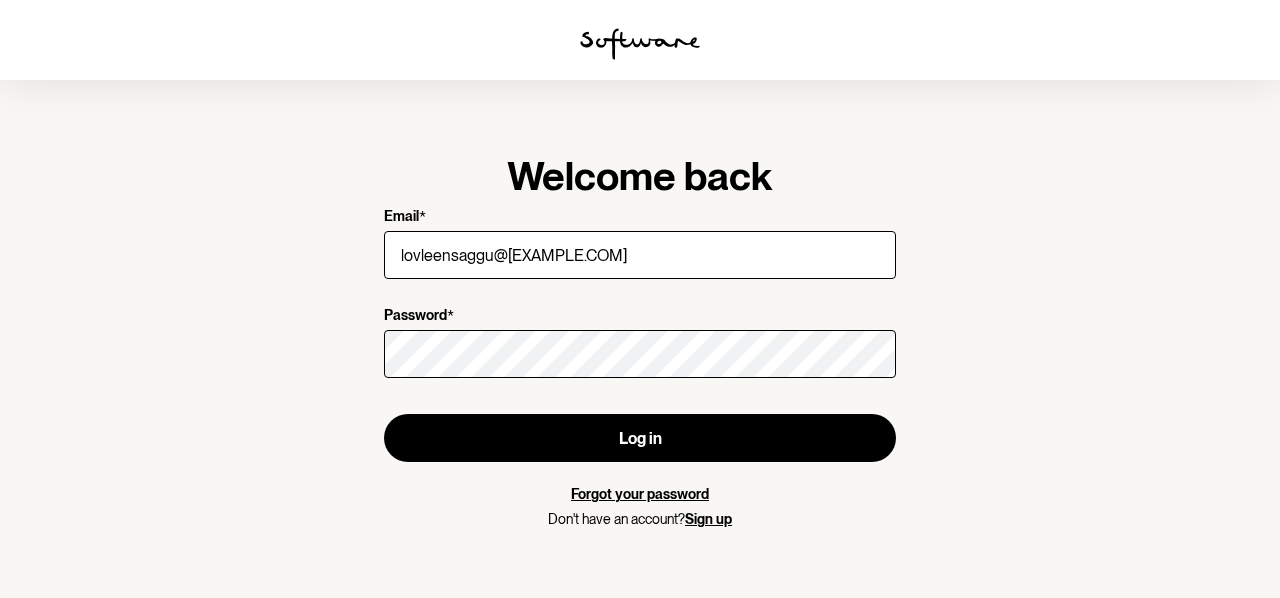 scroll, scrollTop: 0, scrollLeft: 0, axis: both 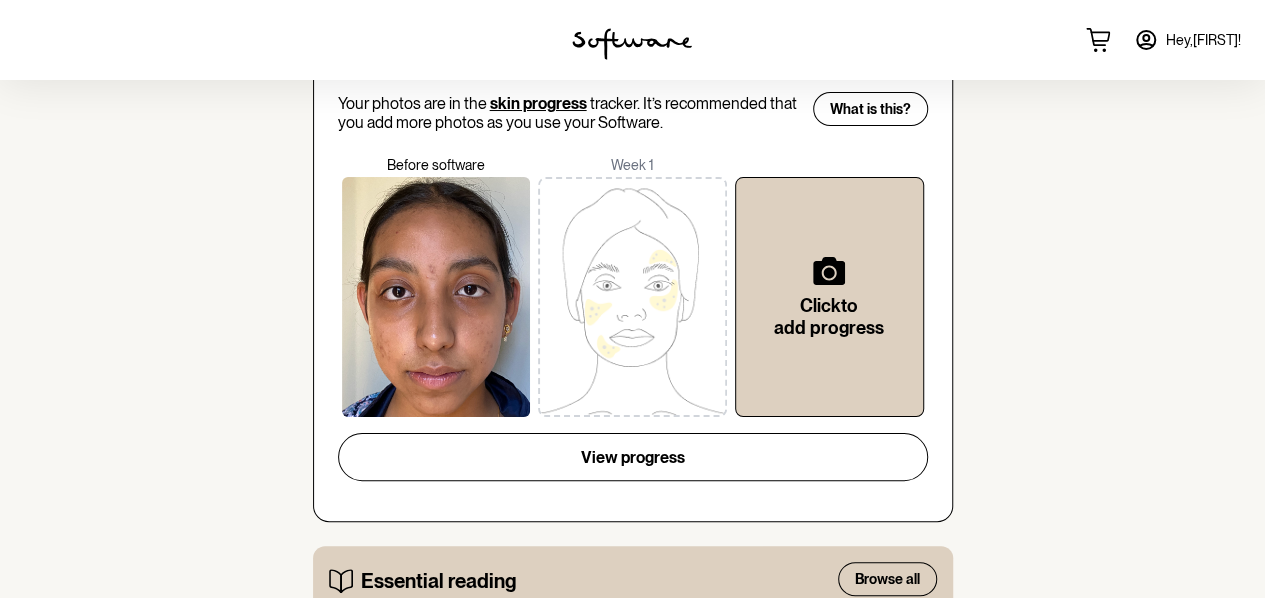 click at bounding box center [436, 297] 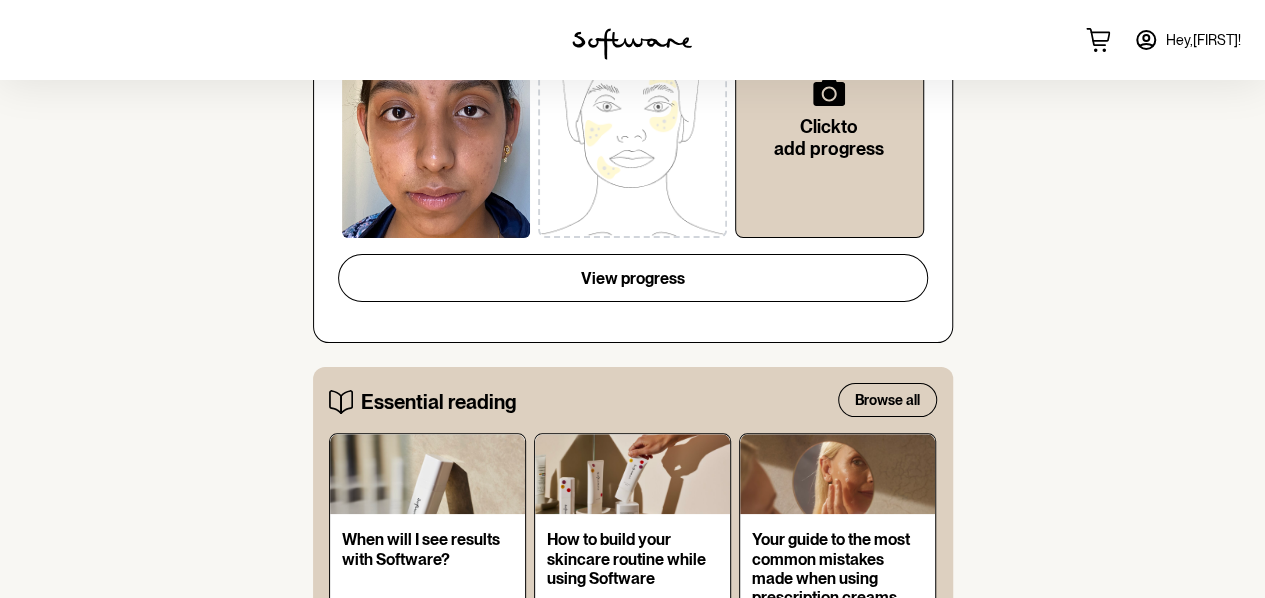 scroll, scrollTop: 0, scrollLeft: 0, axis: both 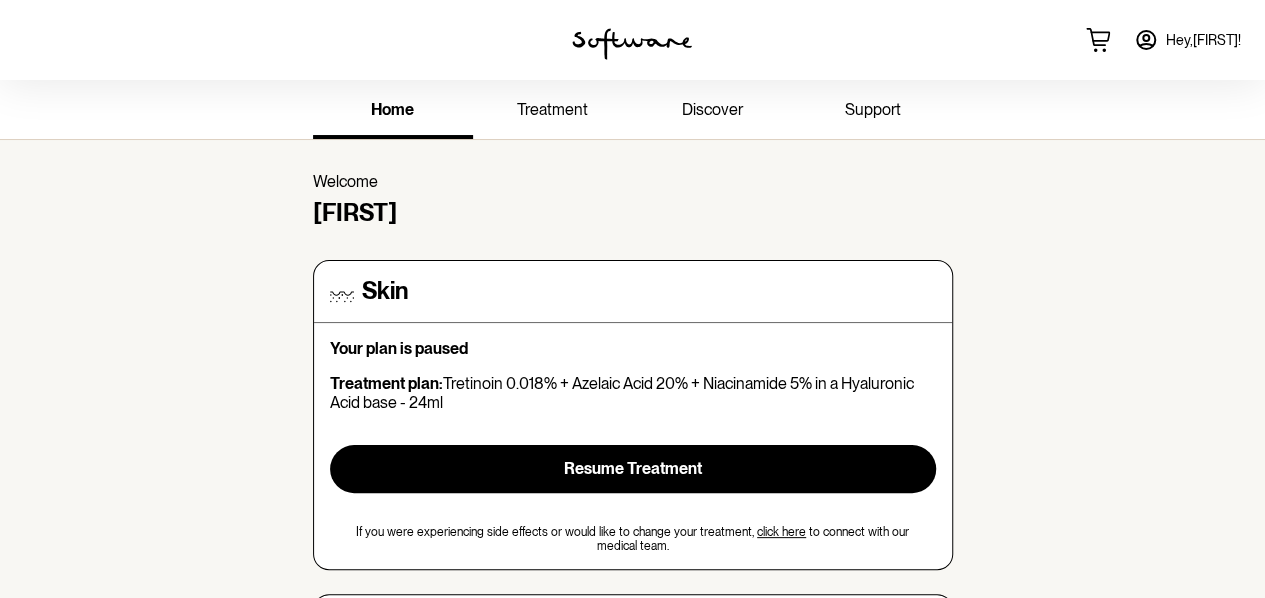 click on "discover" at bounding box center [713, 111] 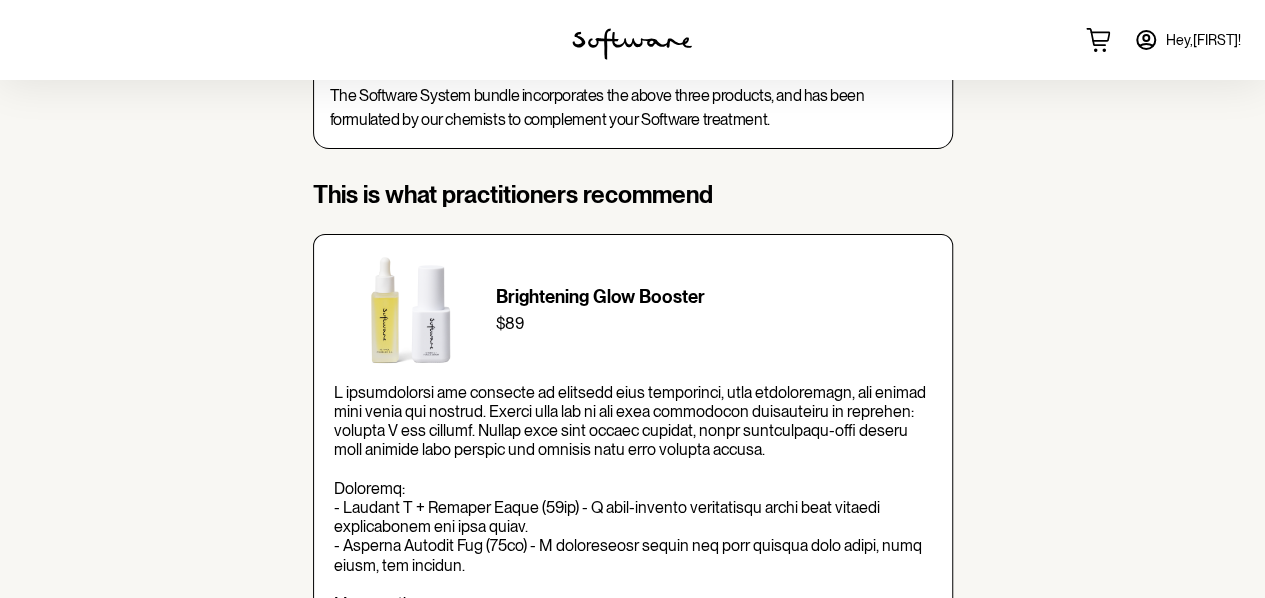 scroll, scrollTop: 0, scrollLeft: 0, axis: both 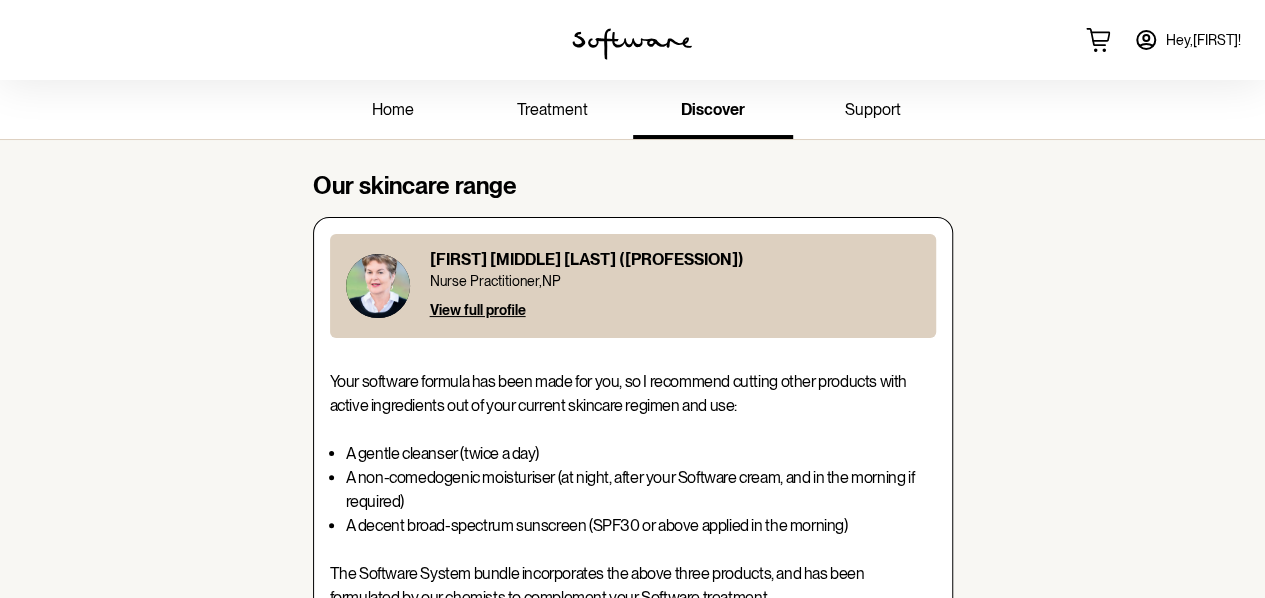 click on "treatment" at bounding box center [552, 109] 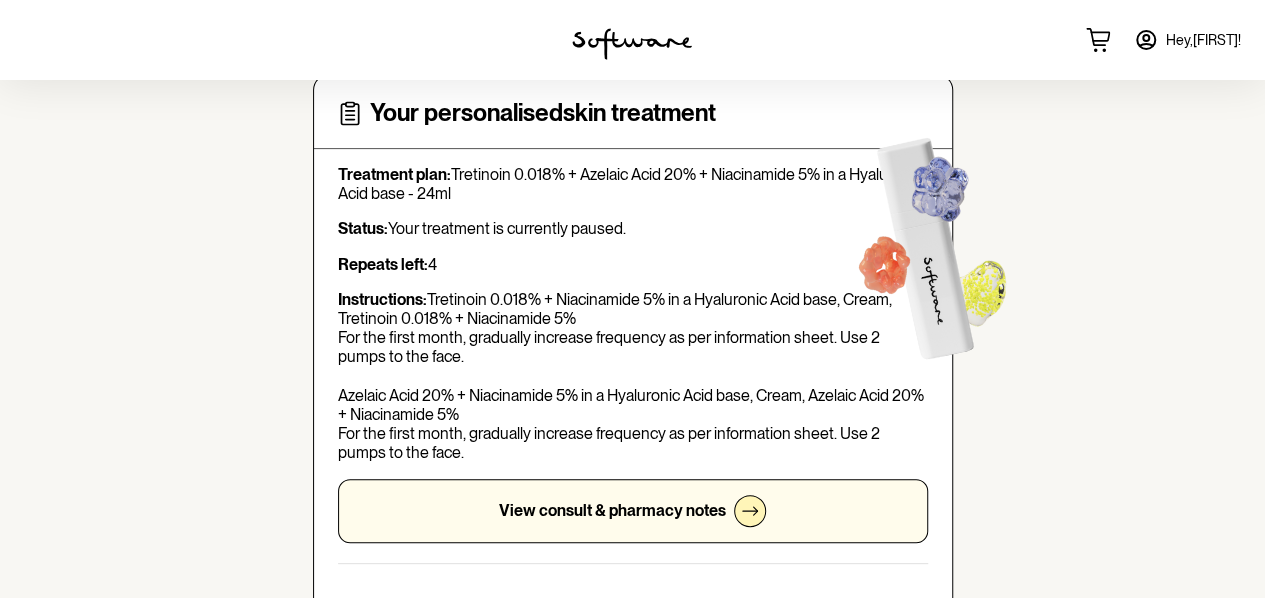 scroll, scrollTop: 0, scrollLeft: 0, axis: both 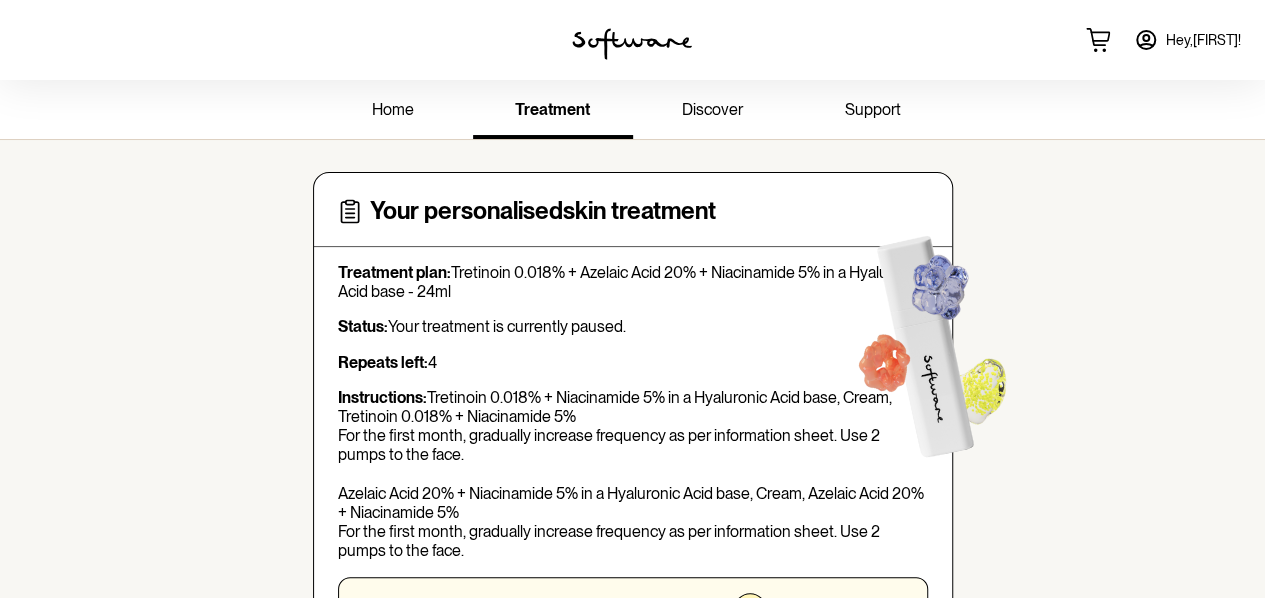 click on "support" at bounding box center [873, 109] 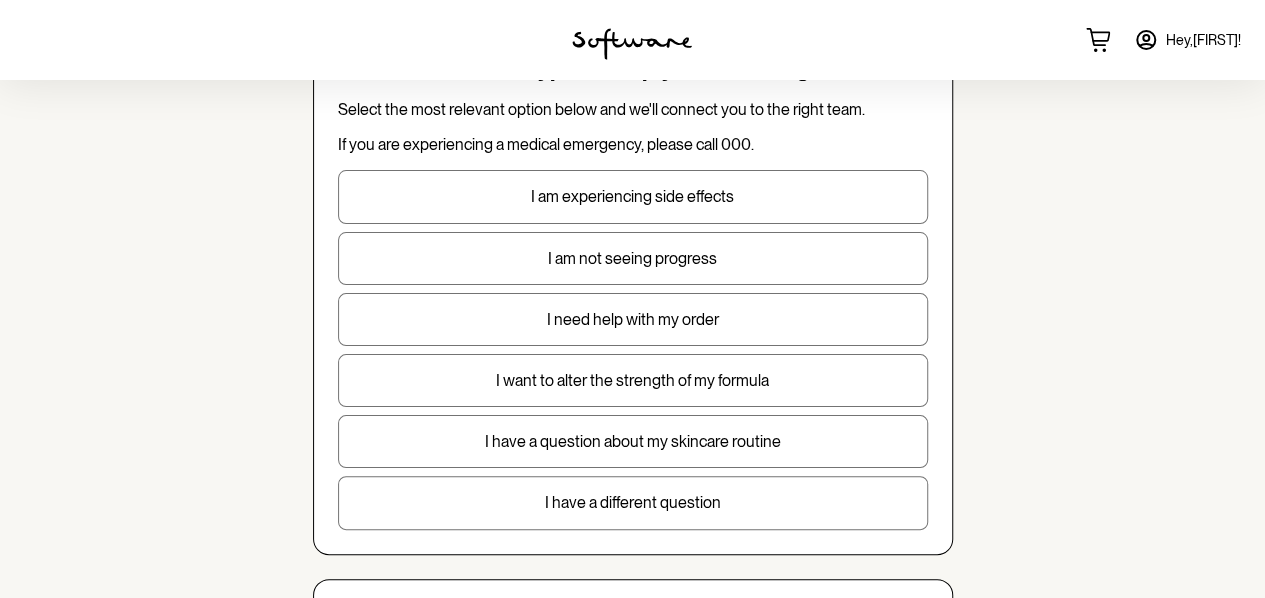 scroll, scrollTop: 0, scrollLeft: 0, axis: both 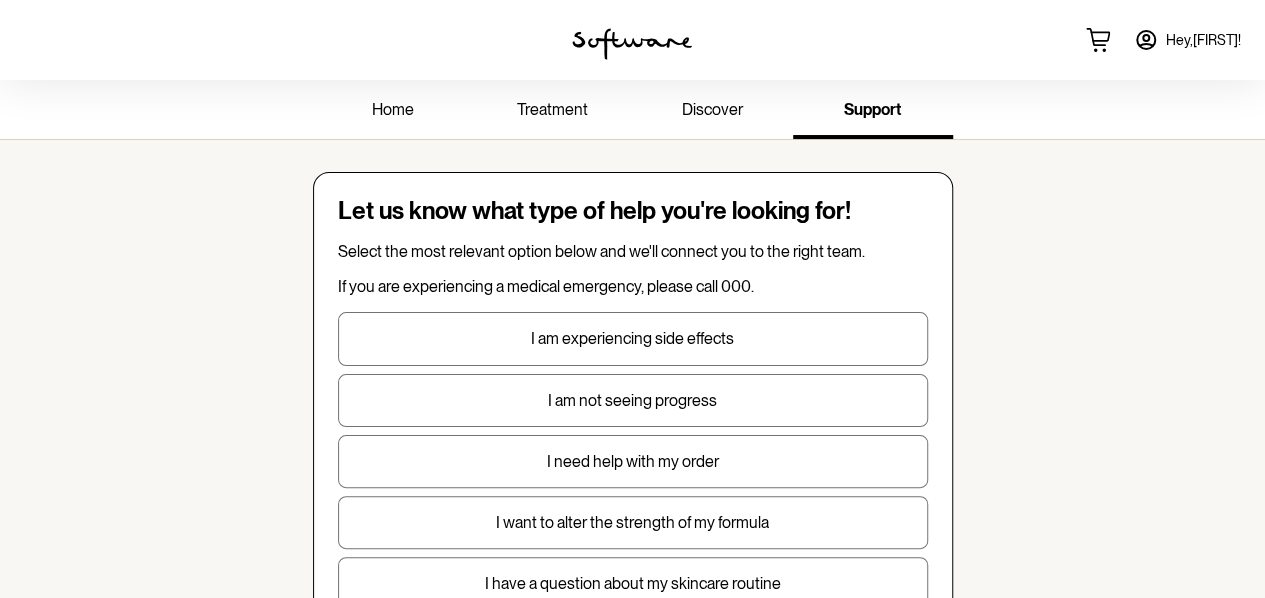 click on "home" at bounding box center (393, 111) 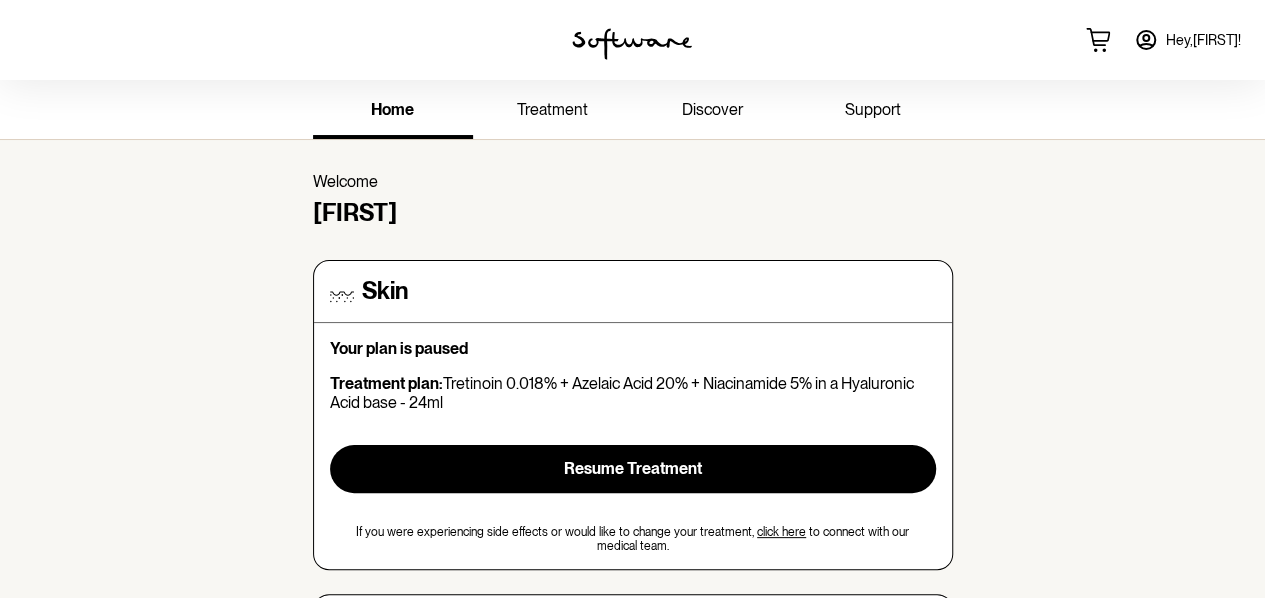 click 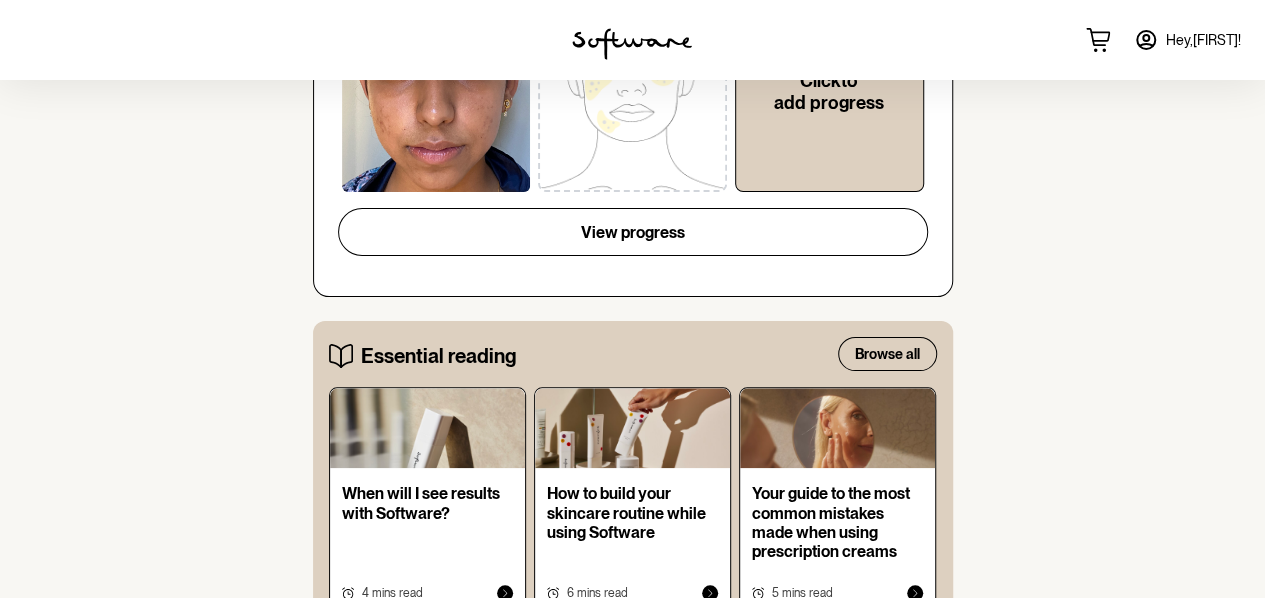 scroll, scrollTop: 0, scrollLeft: 0, axis: both 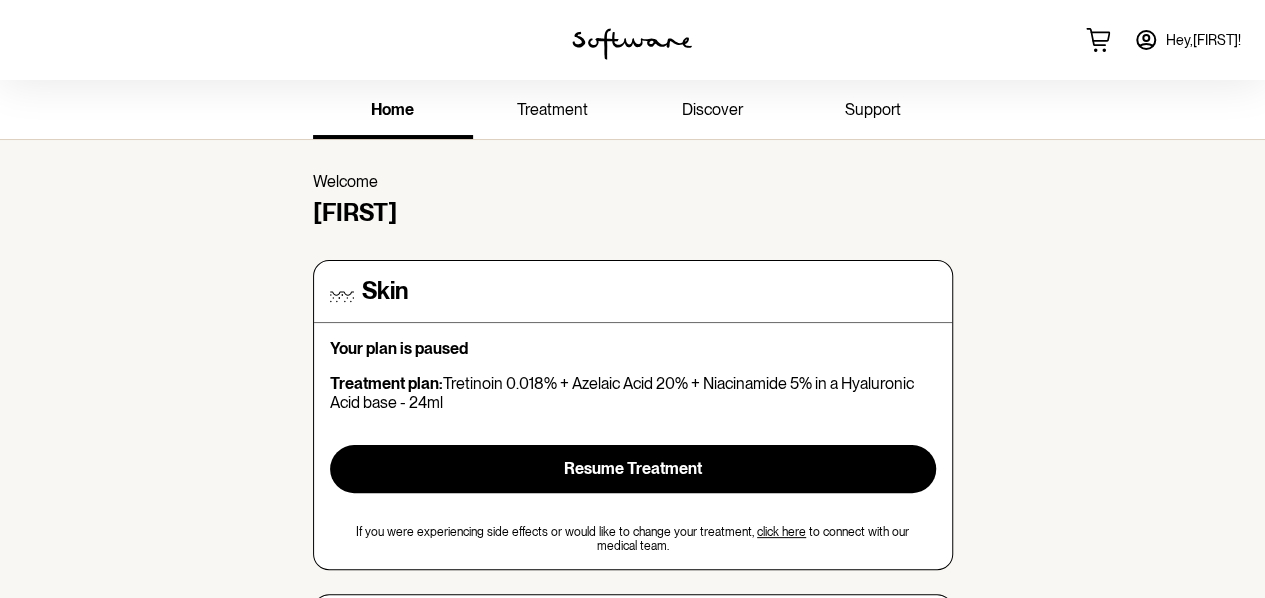 click on "Hey, [FIRST] !" at bounding box center (1054, 40) 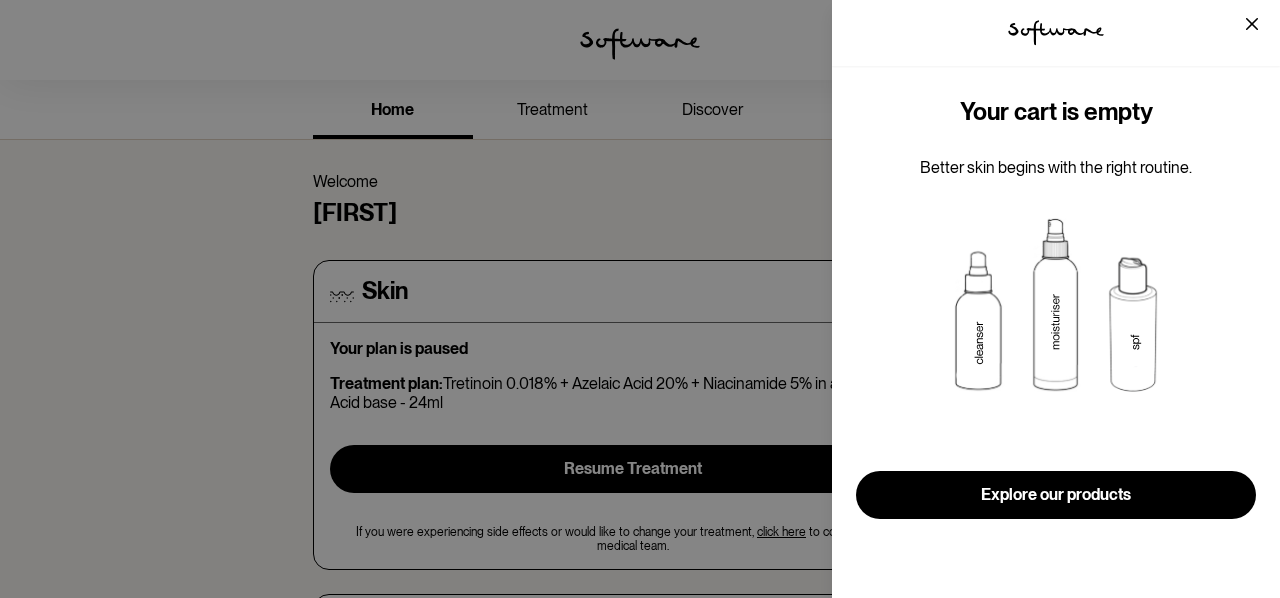 click on "tspan { white-space:pre }
.shp0 { fill: #000000 }
Your cart is empty Better skin begins with the right routine.   Explore our products" at bounding box center [640, 299] 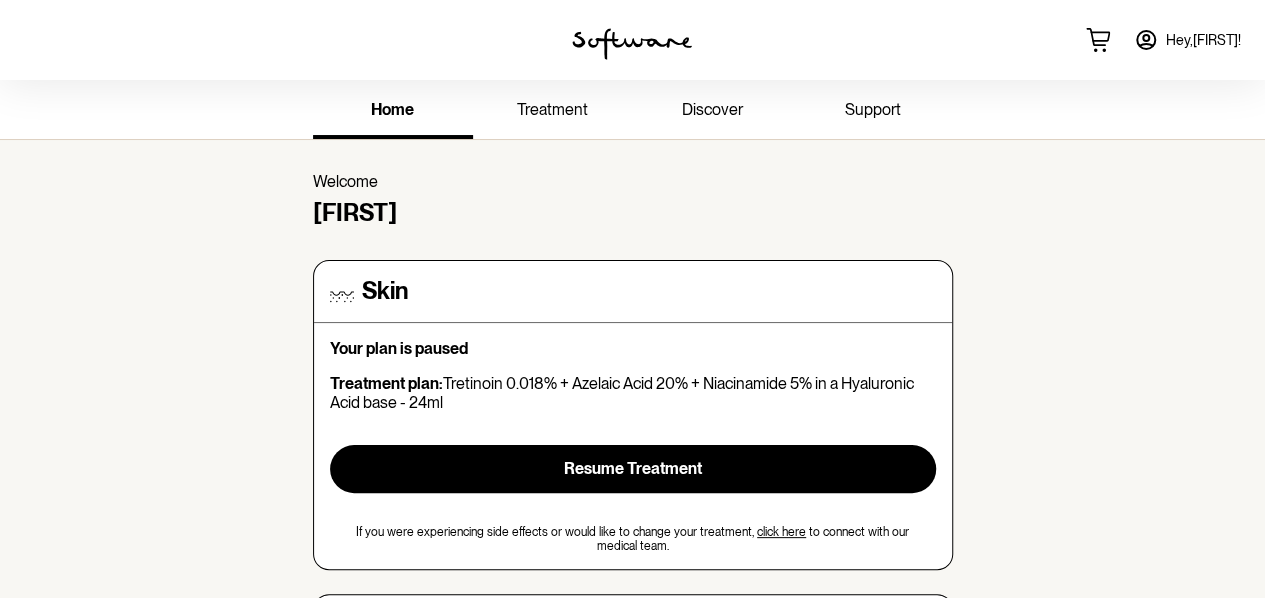 click 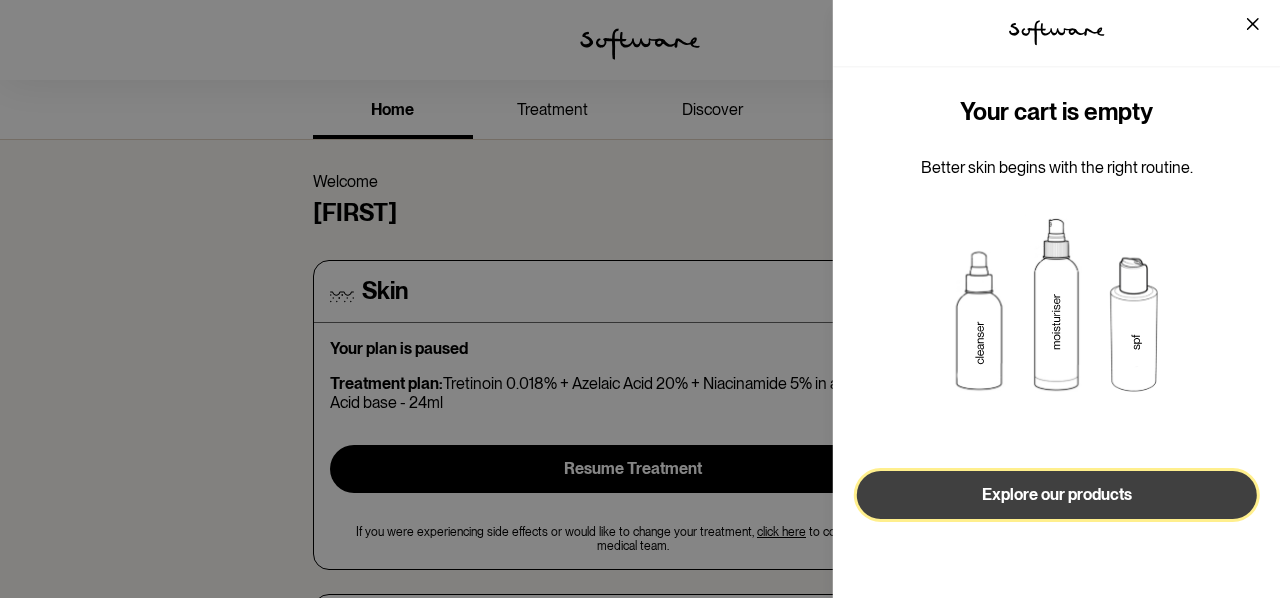 click on "Explore our products" at bounding box center (1057, 495) 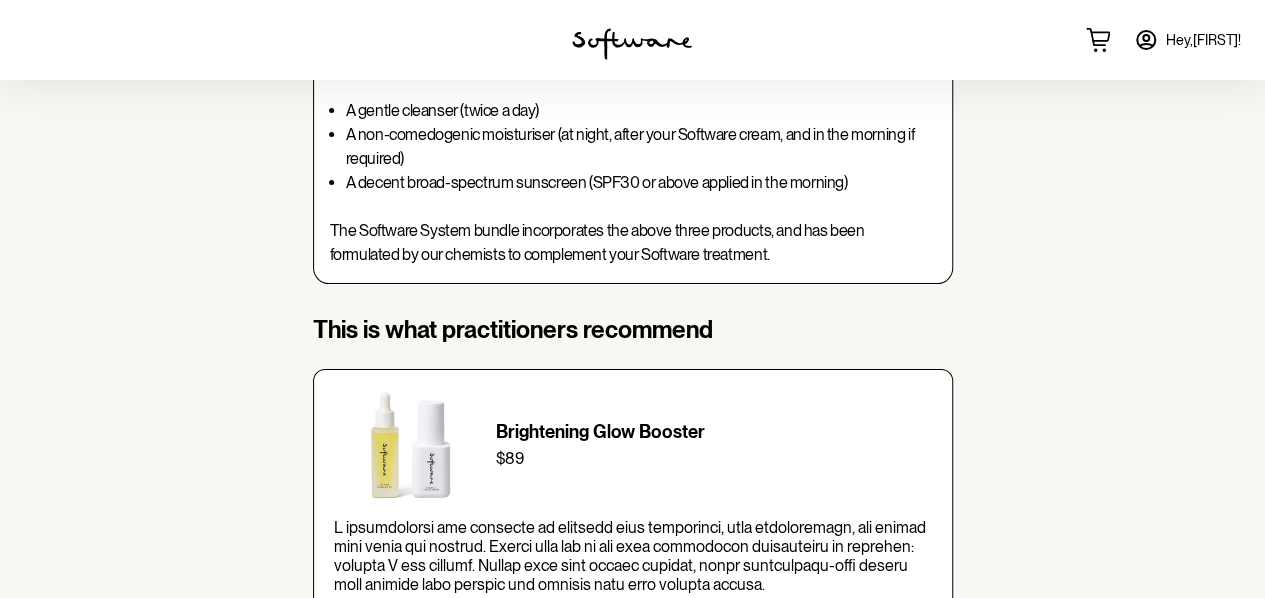 scroll, scrollTop: 342, scrollLeft: 0, axis: vertical 